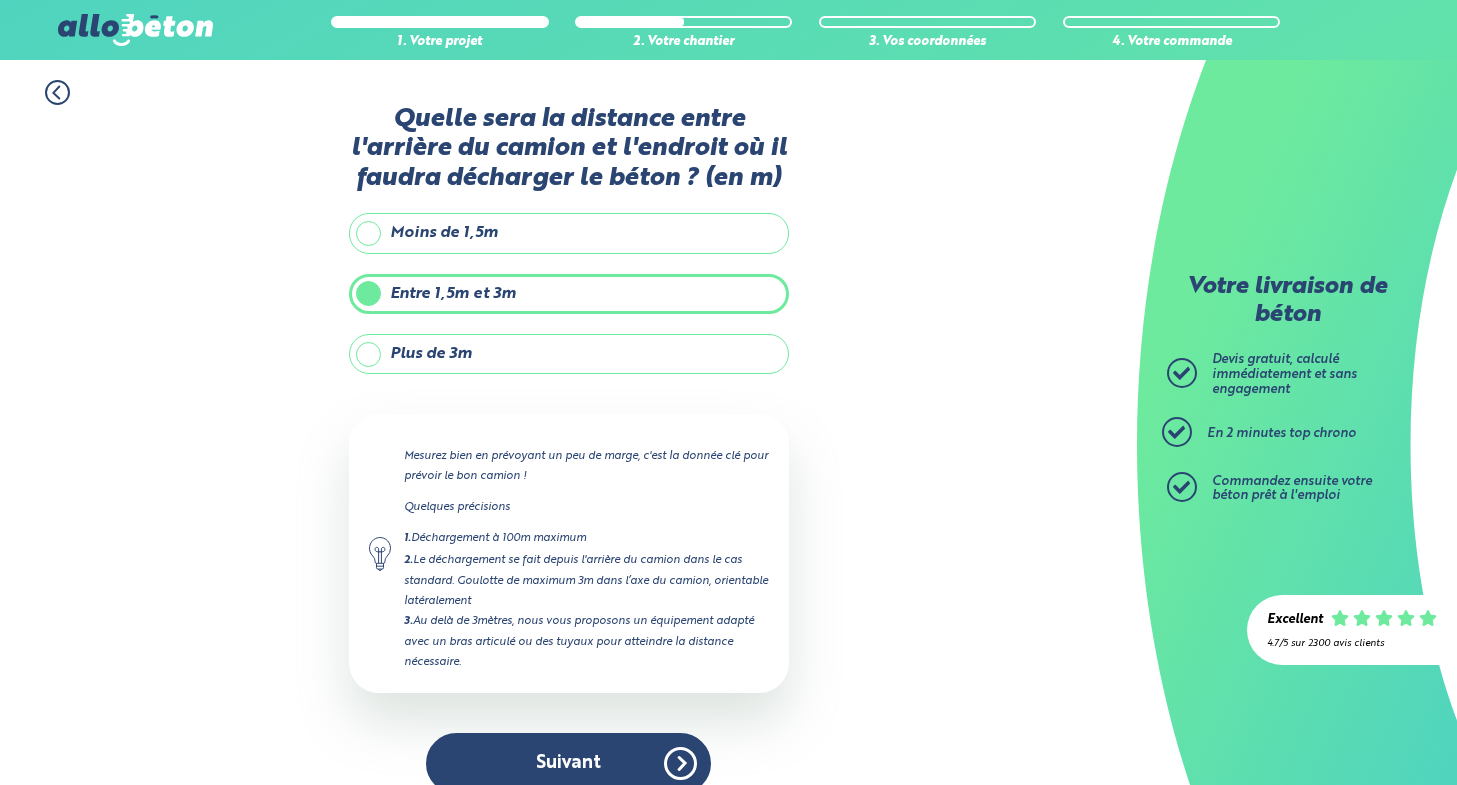 click on "Suivant" at bounding box center (568, 763) 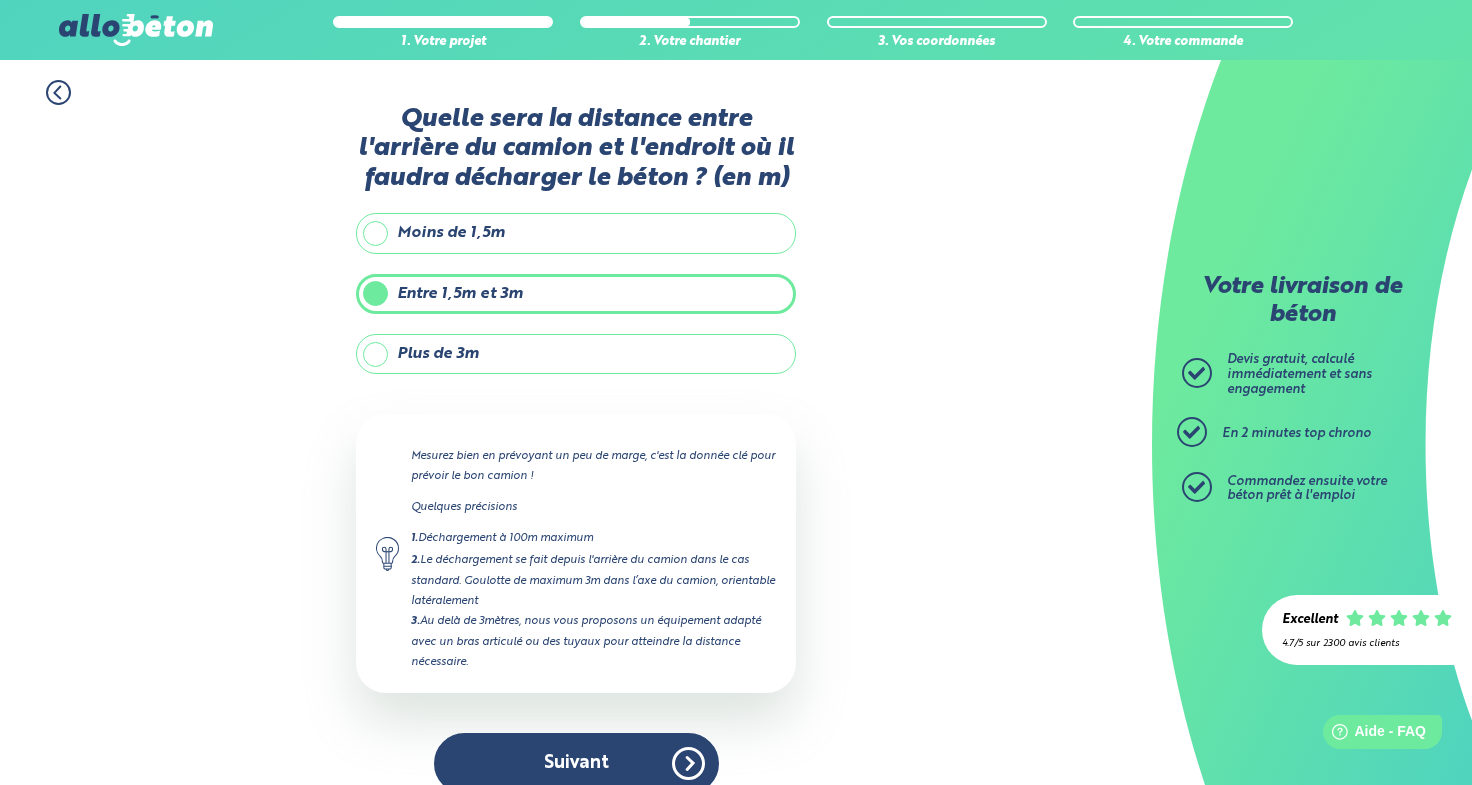 scroll, scrollTop: 0, scrollLeft: 0, axis: both 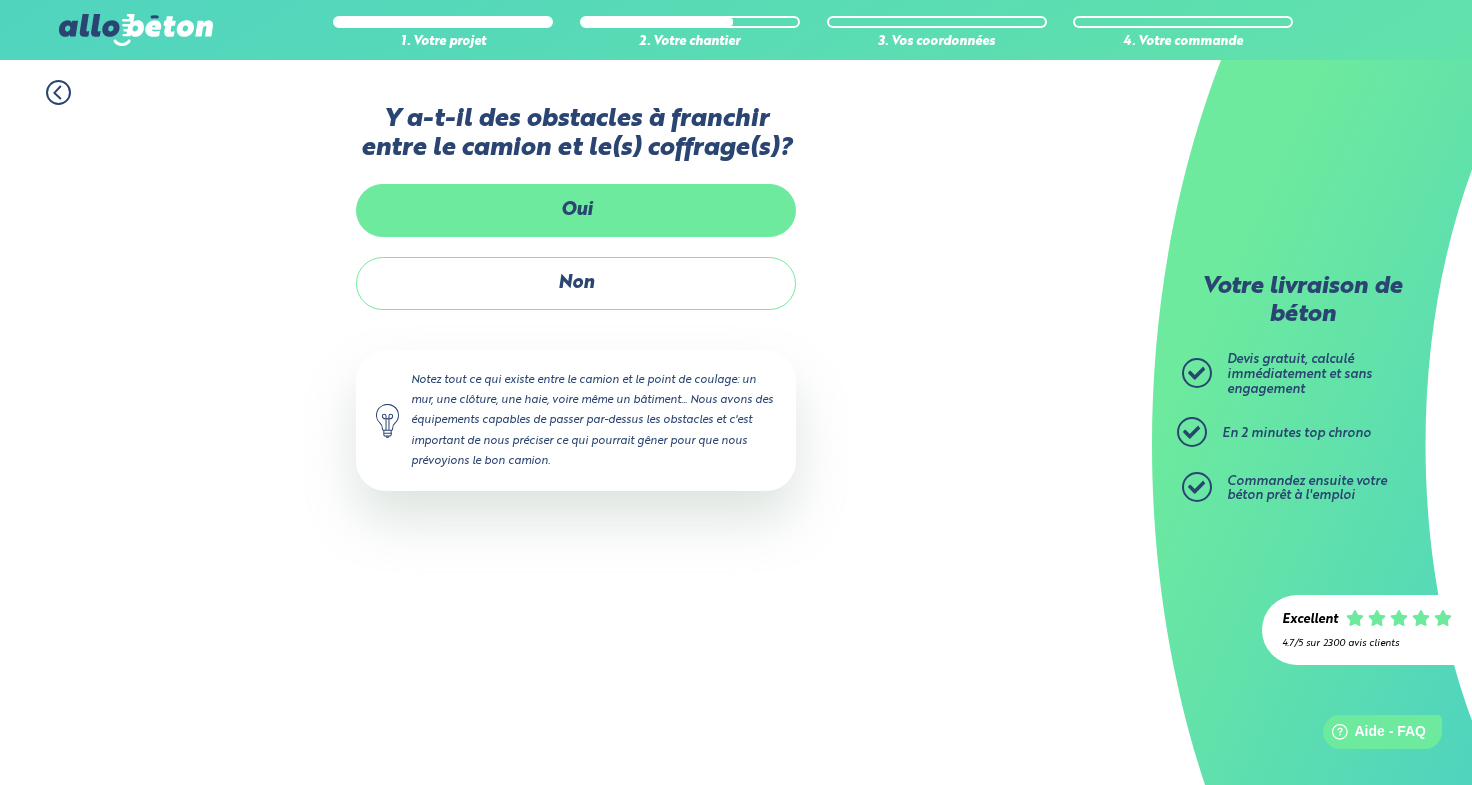 click on "Oui" at bounding box center [576, 210] 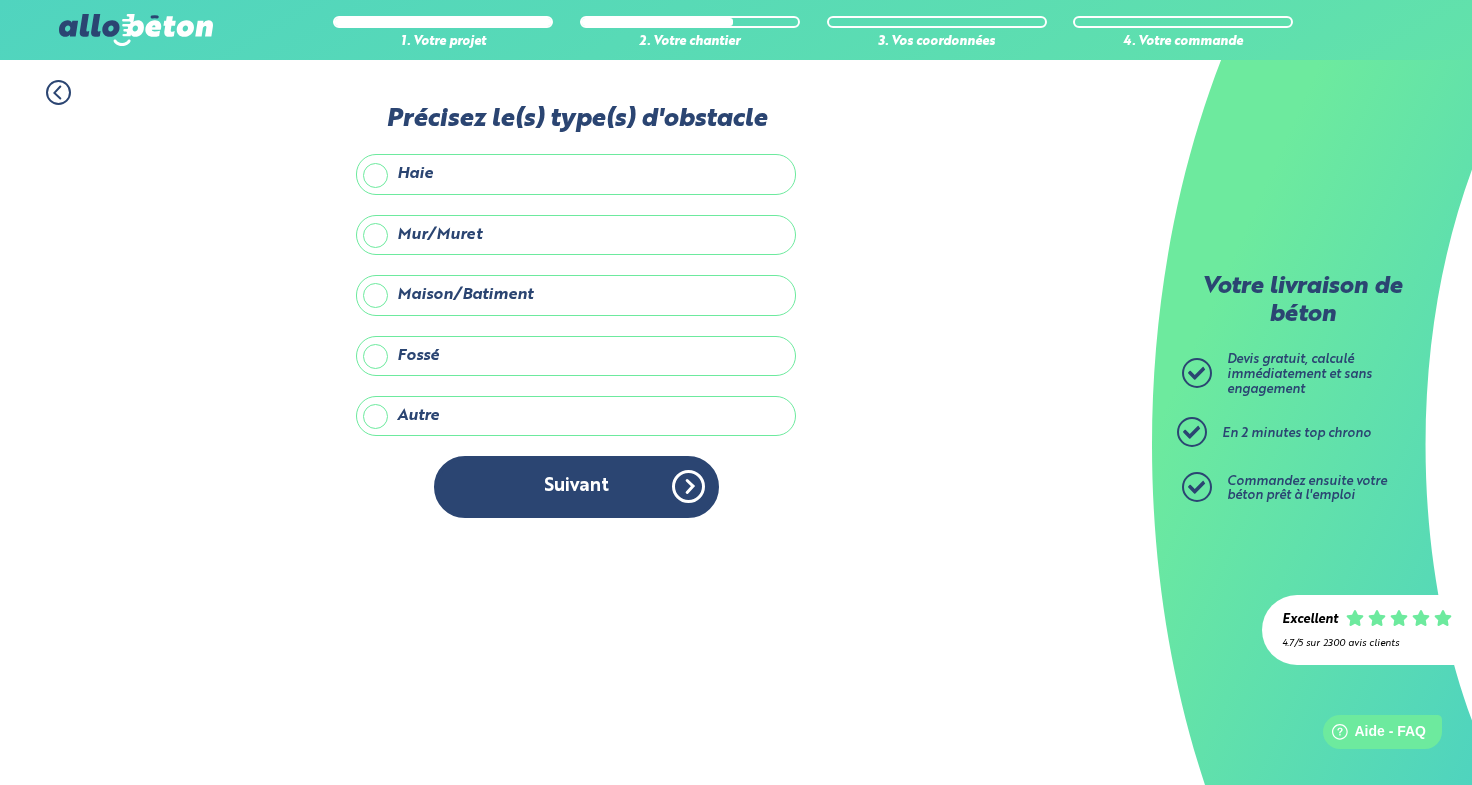 click on "Haie" at bounding box center [576, 174] 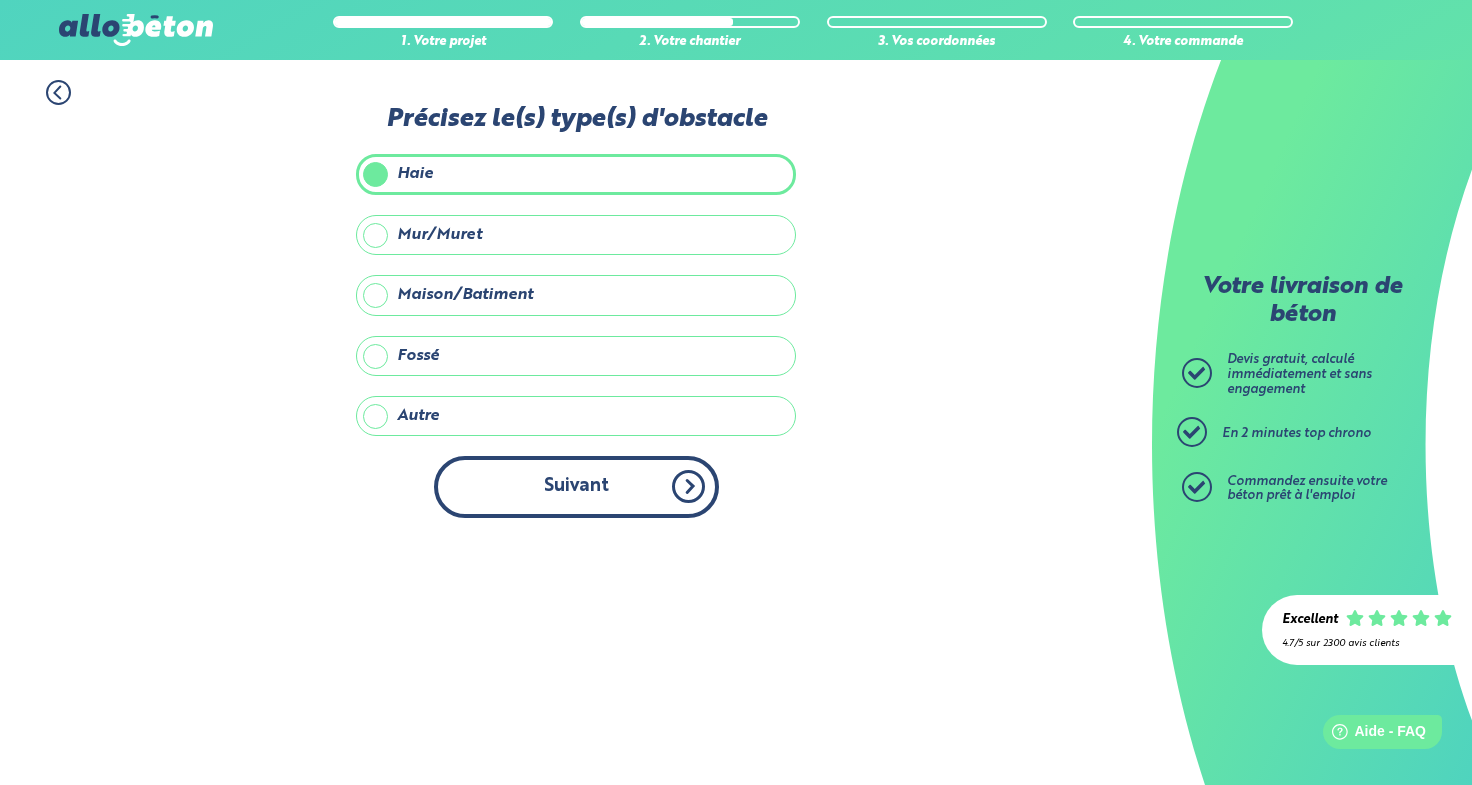click on "Suivant" at bounding box center [576, 486] 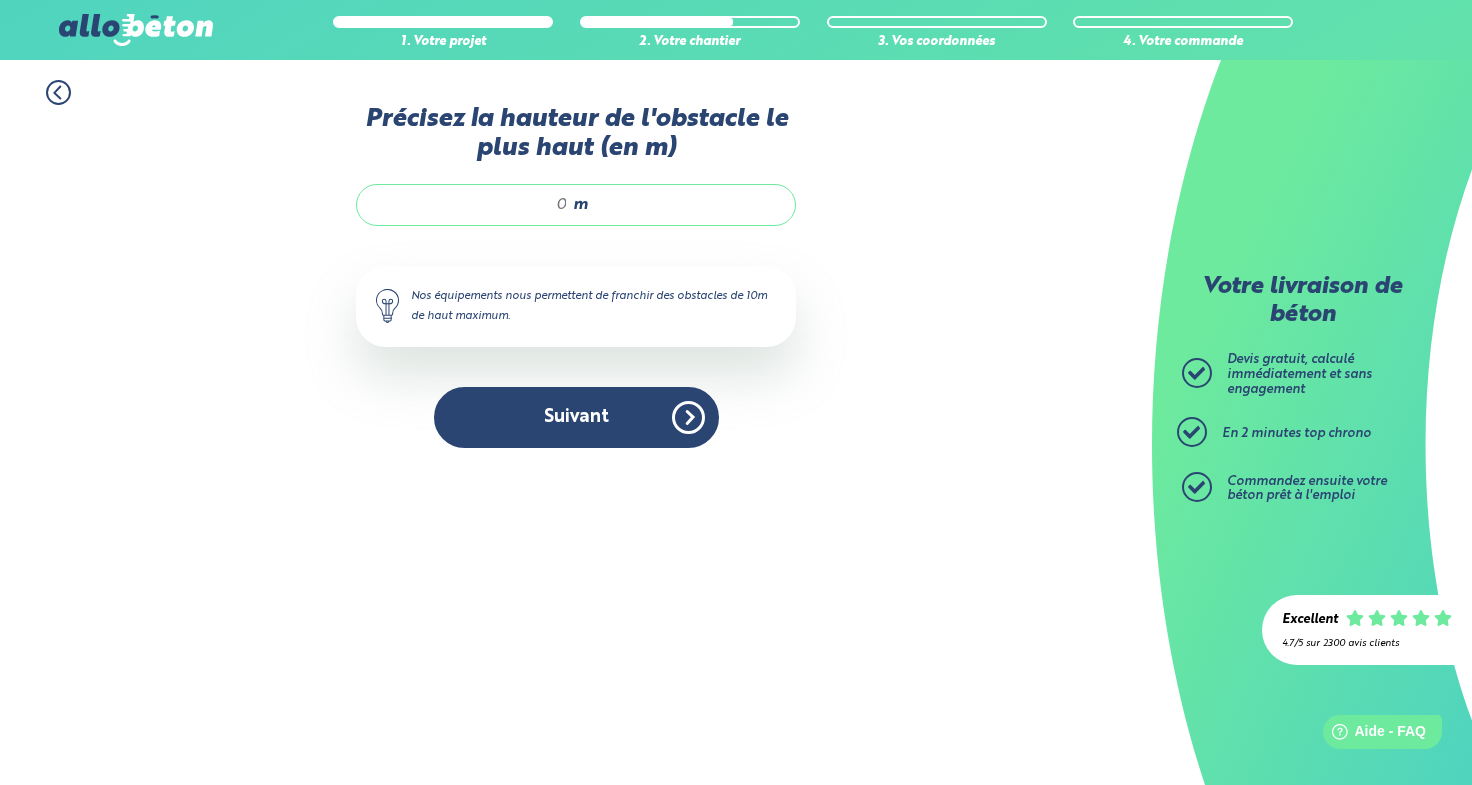 click on "m" at bounding box center [576, 205] 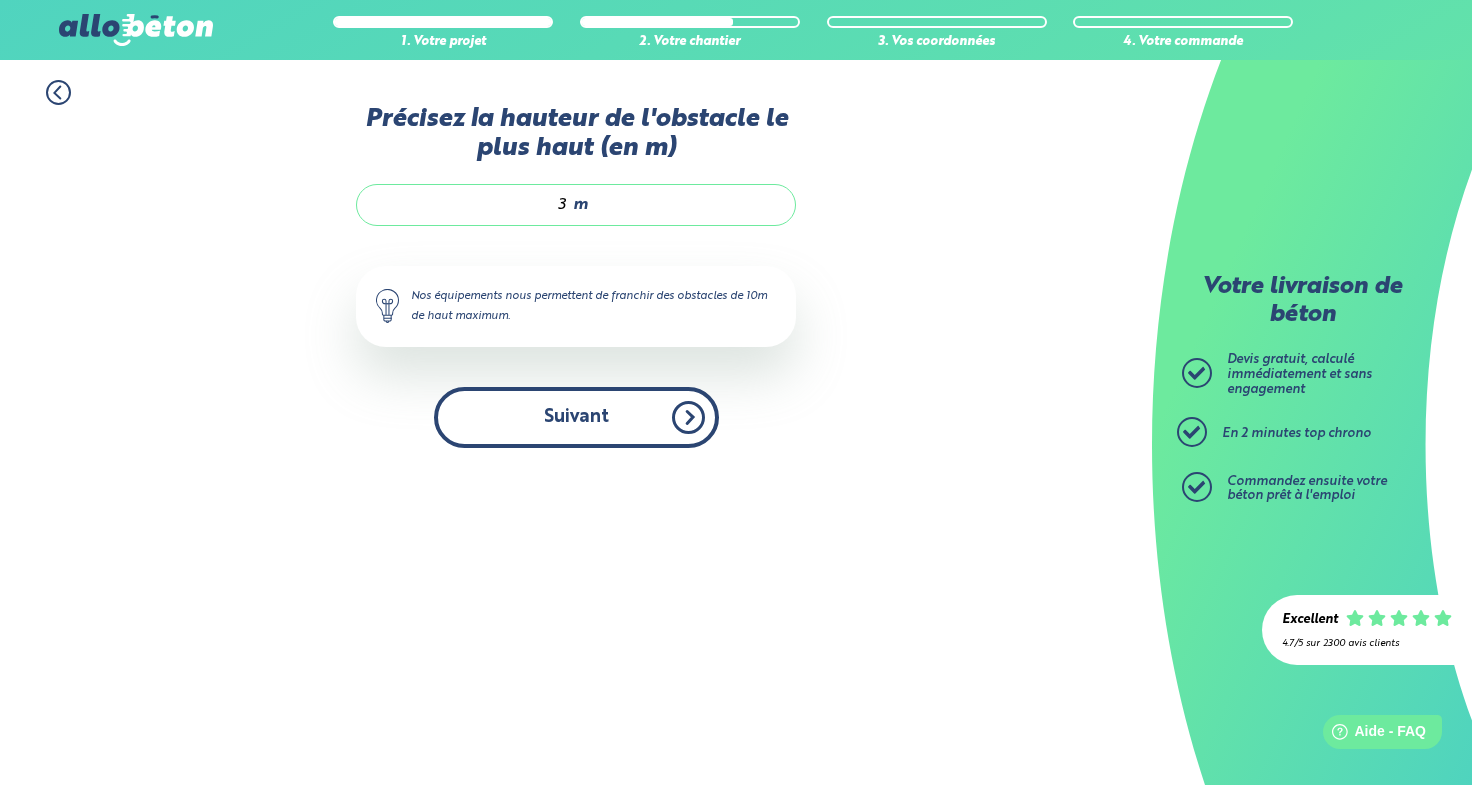 type on "3" 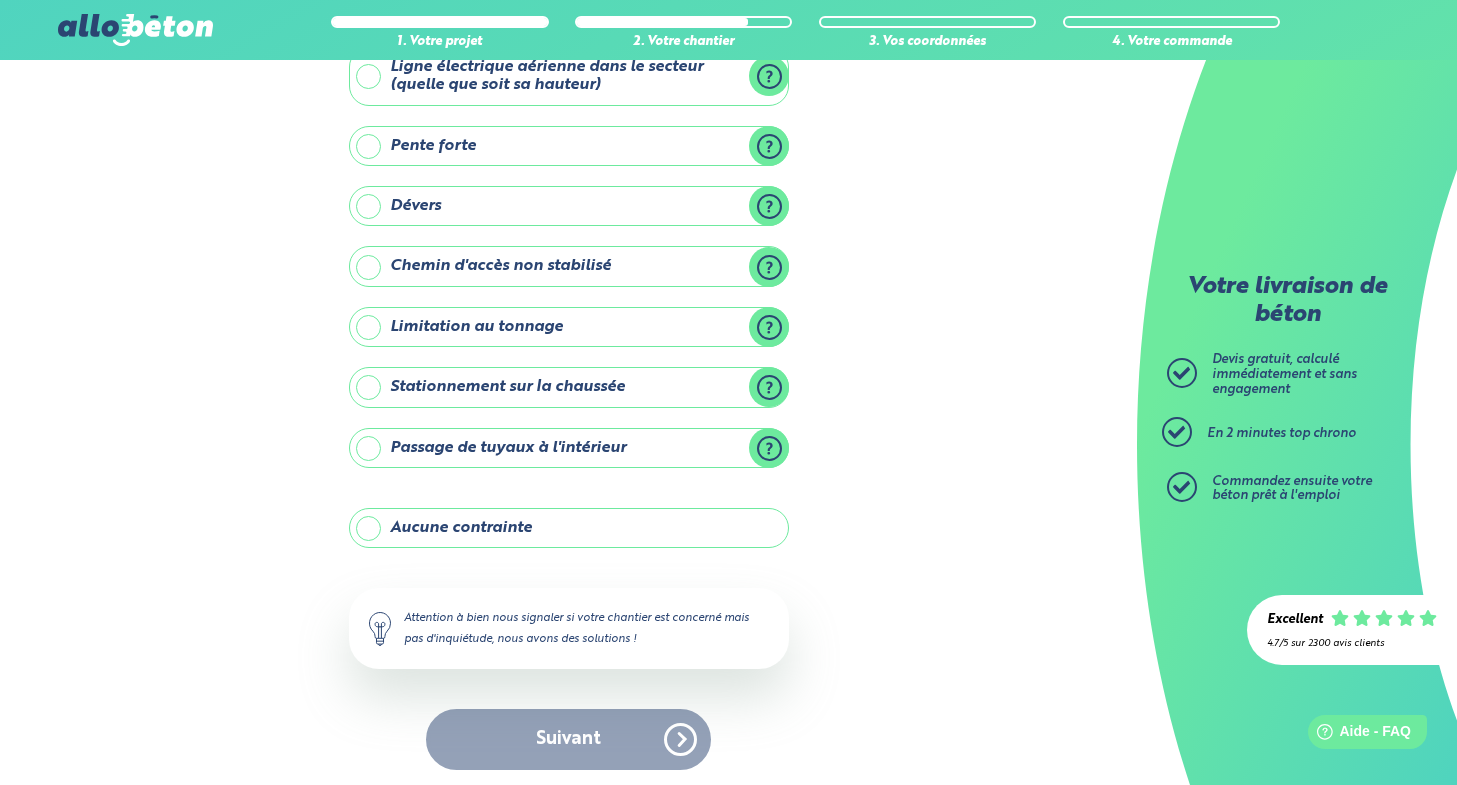scroll, scrollTop: 142, scrollLeft: 0, axis: vertical 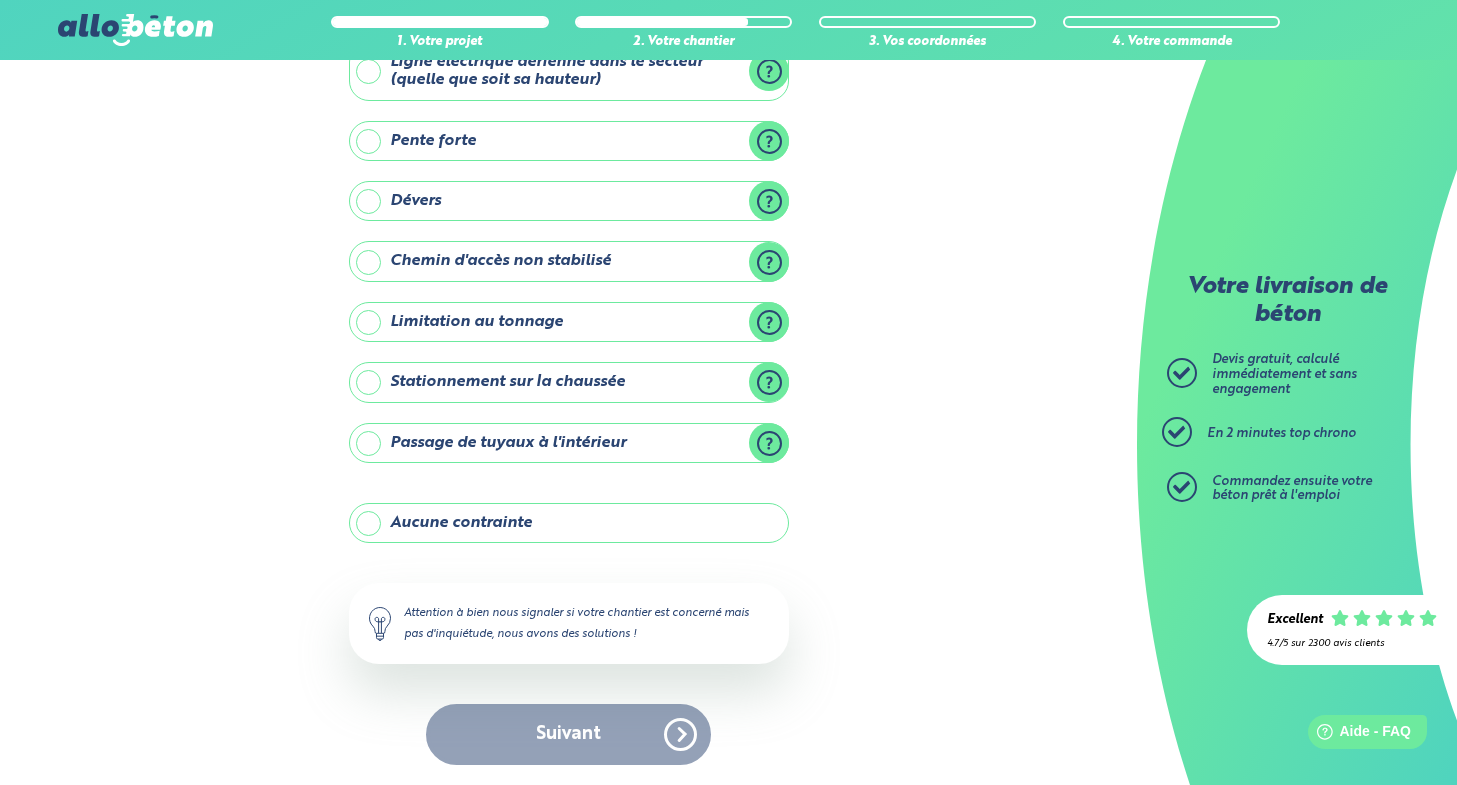click on "Aucune contrainte" at bounding box center (569, 523) 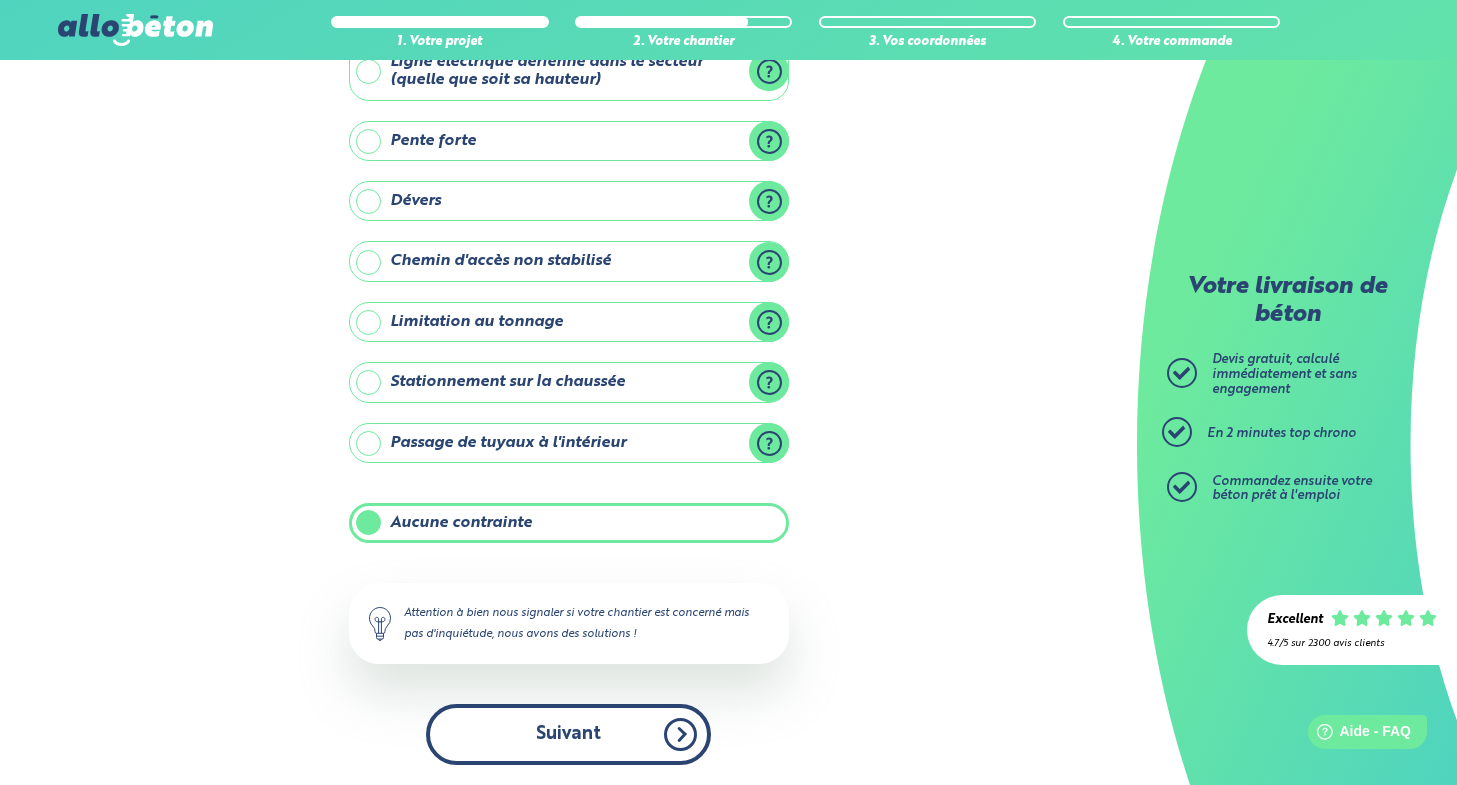 click on "Suivant" at bounding box center (568, 734) 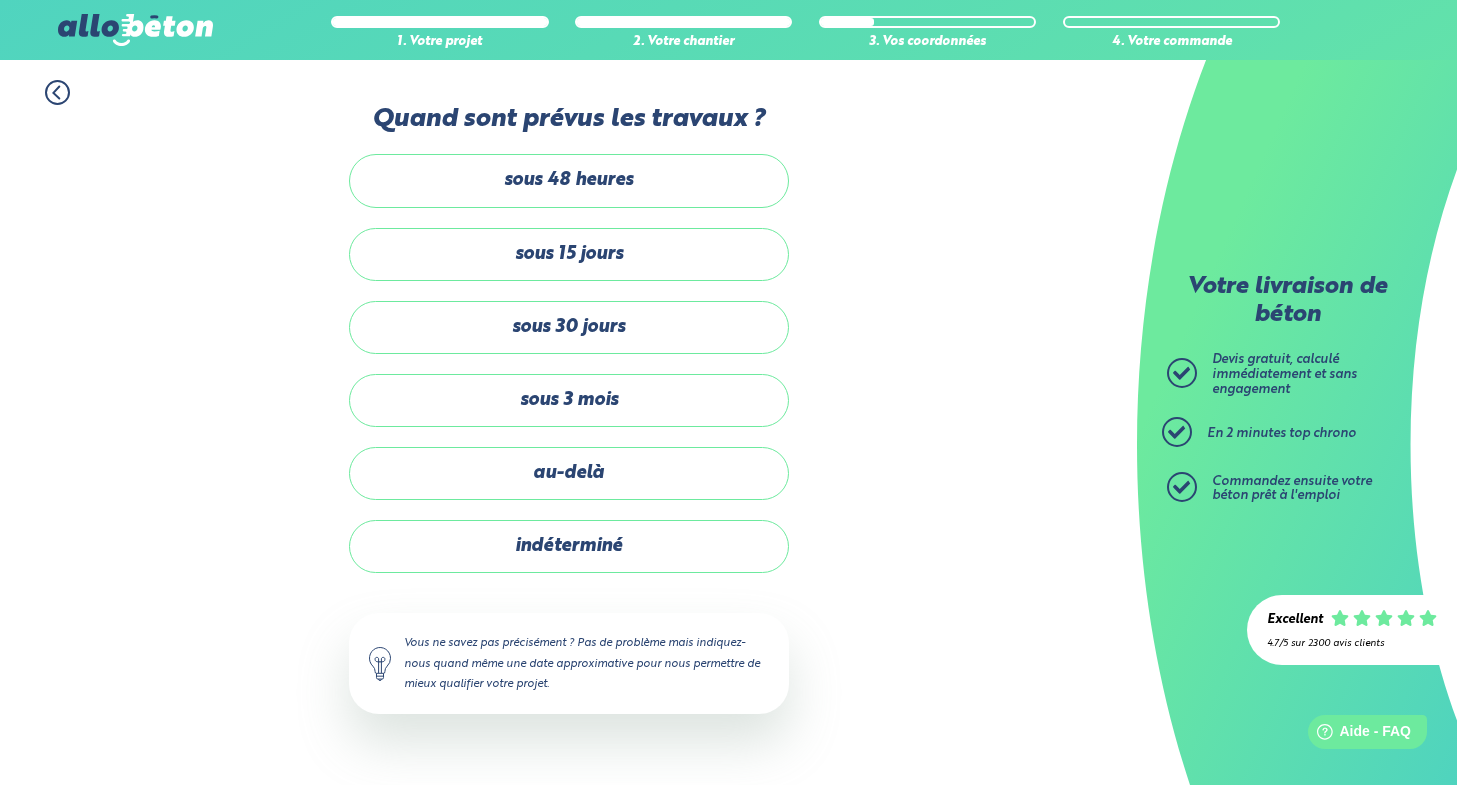 scroll, scrollTop: 0, scrollLeft: 0, axis: both 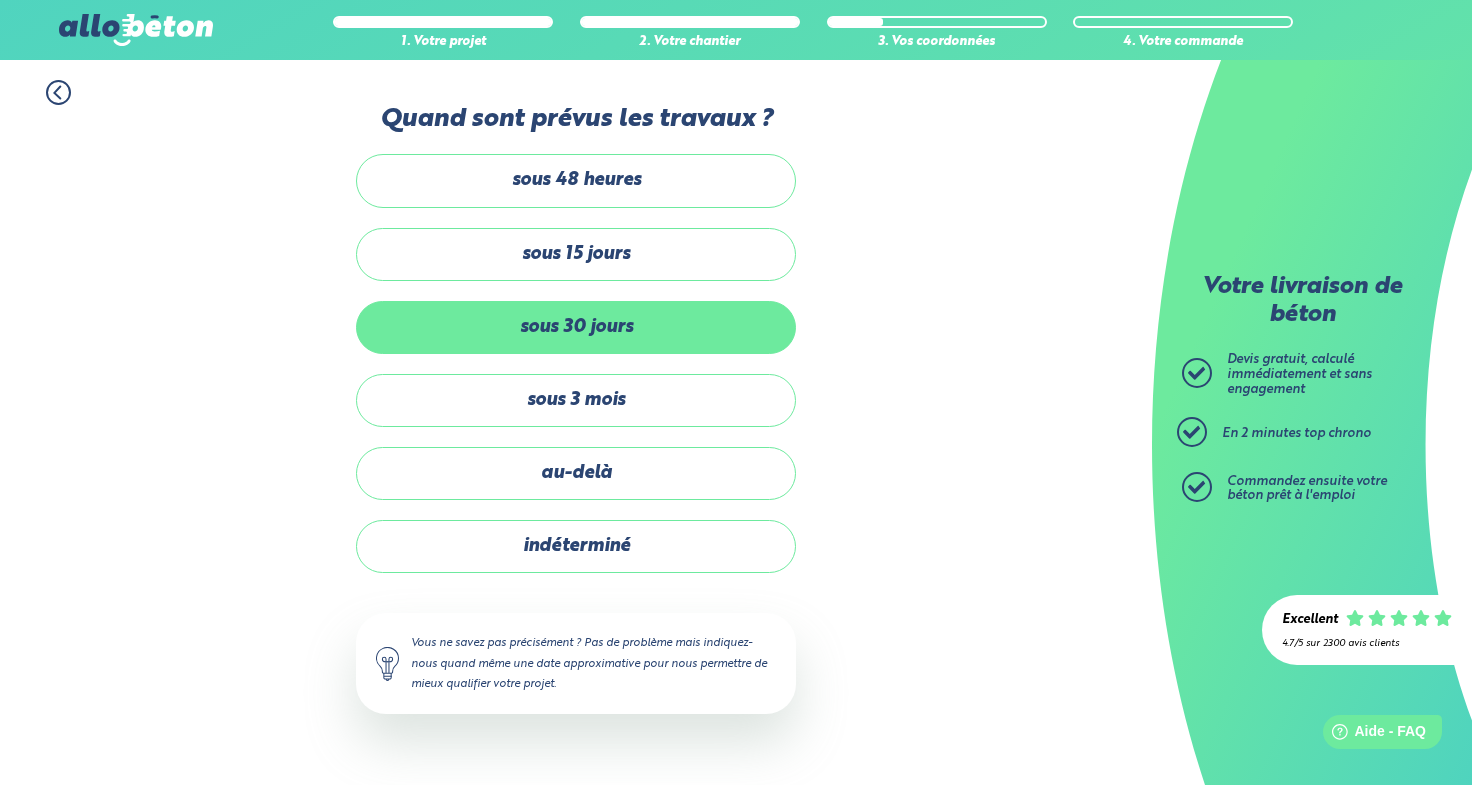 click on "sous 30 jours" at bounding box center [576, 327] 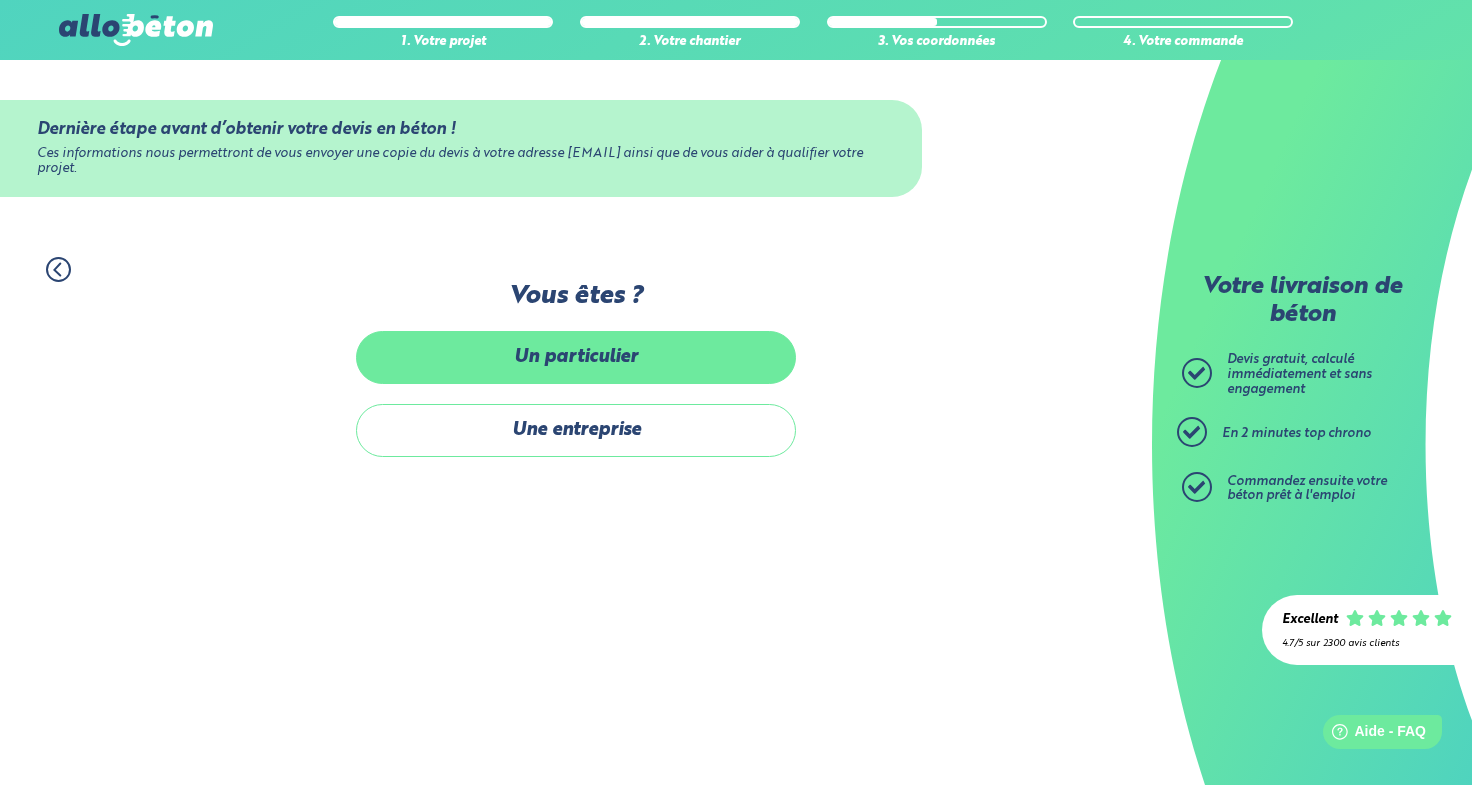 click on "Un particulier" at bounding box center (576, 357) 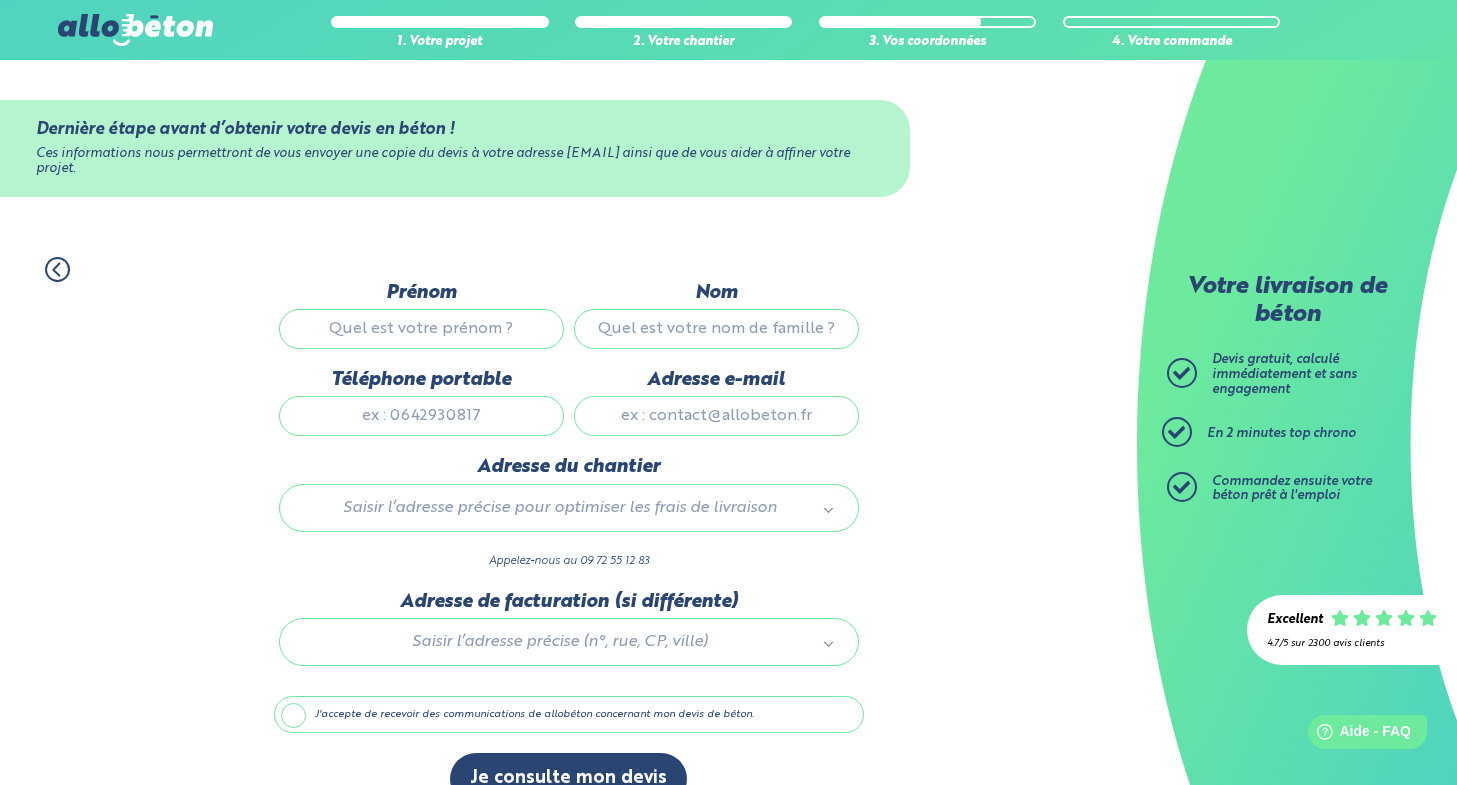 click on "Prénom" at bounding box center [421, 329] 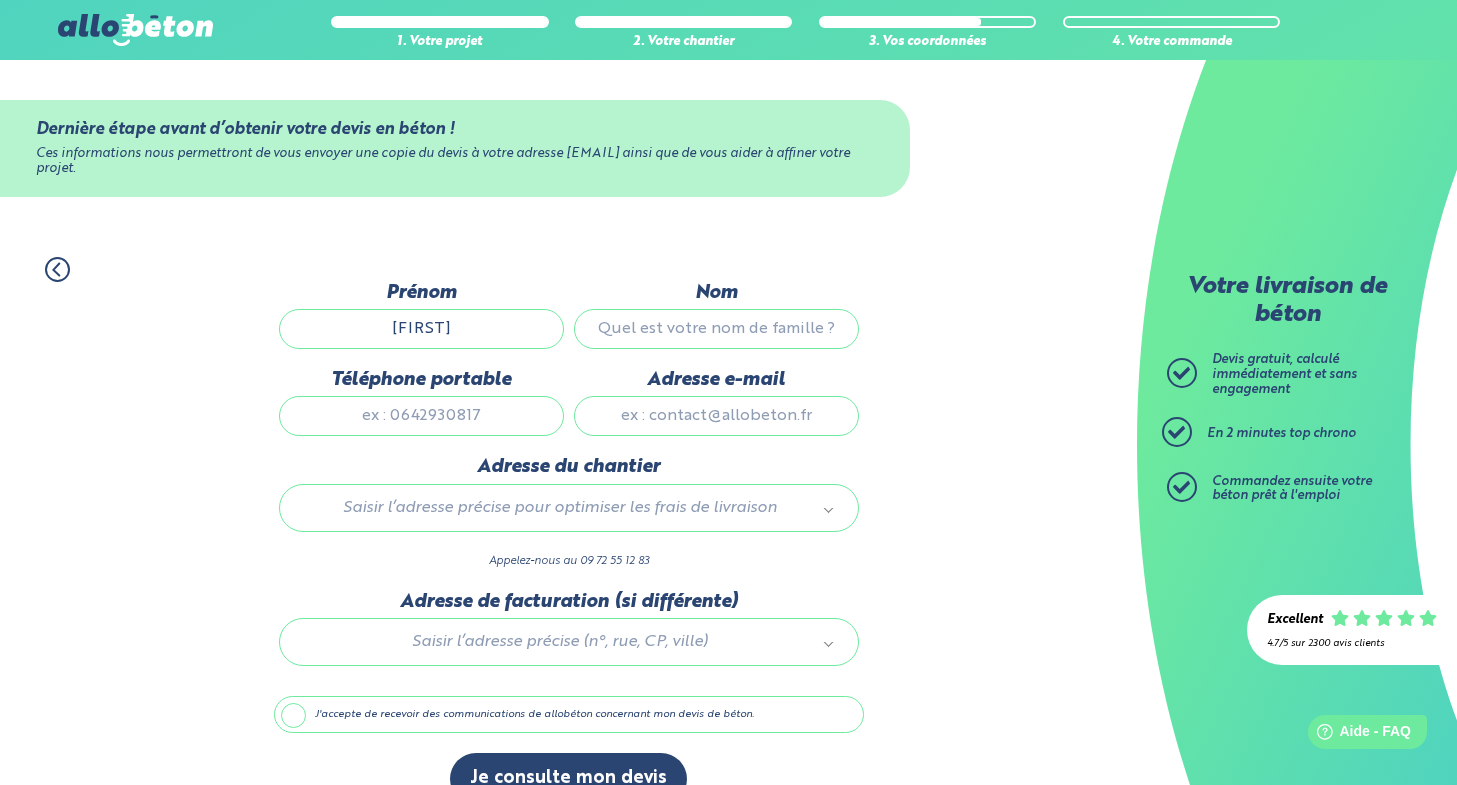 type on "BRINGOUX" 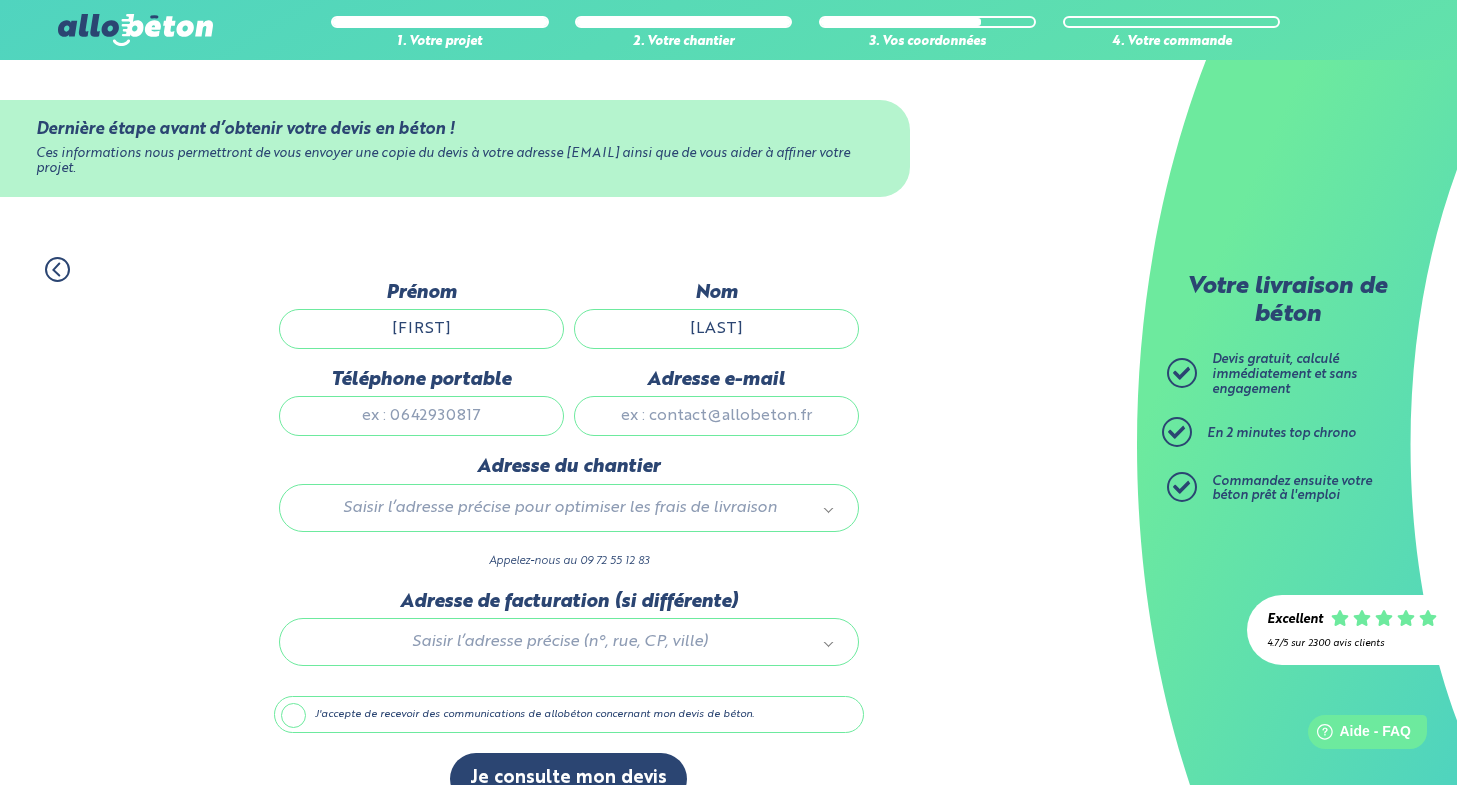 type on "0670666817" 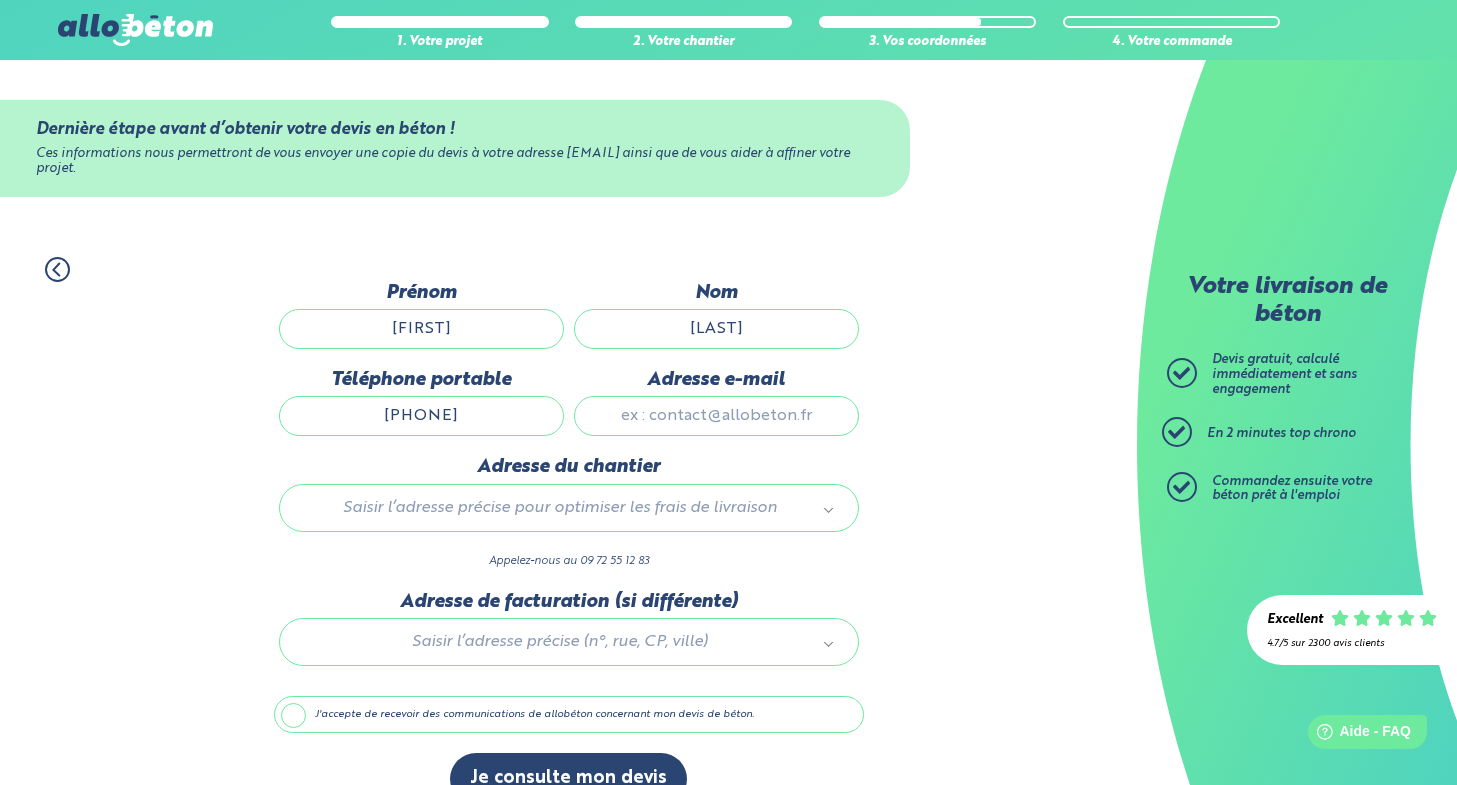 type on "t.bringoux@gmail.com" 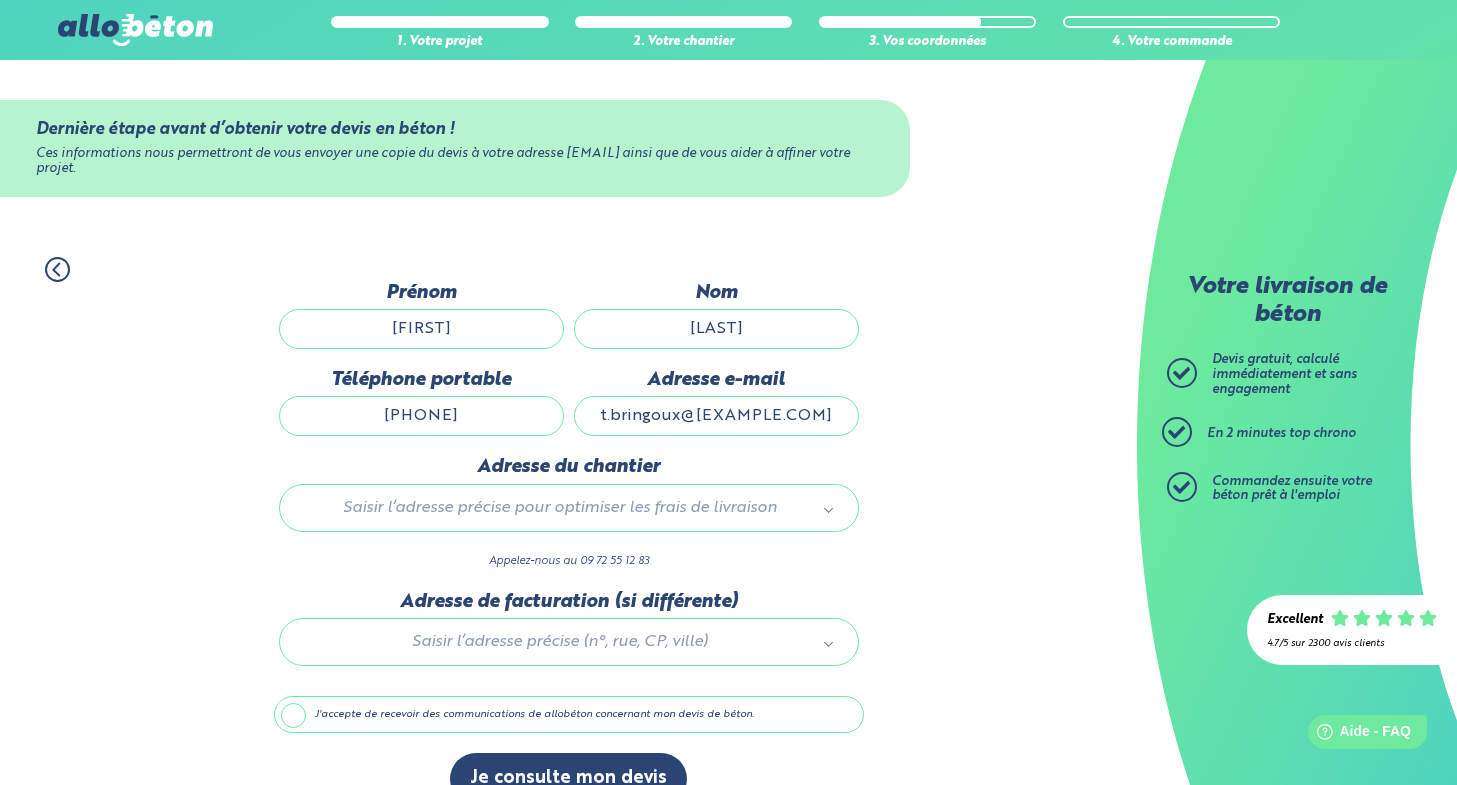 type 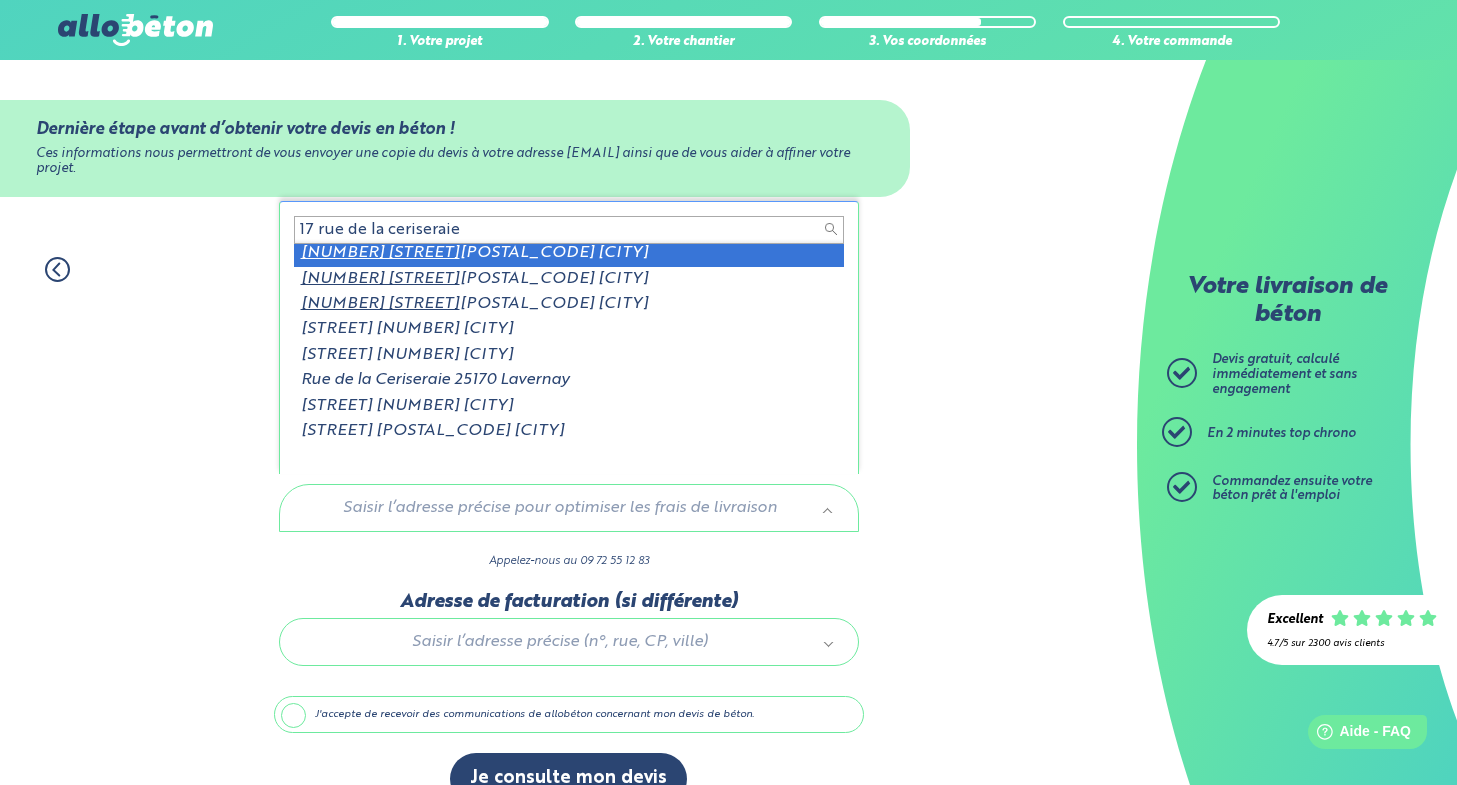 scroll, scrollTop: 0, scrollLeft: 0, axis: both 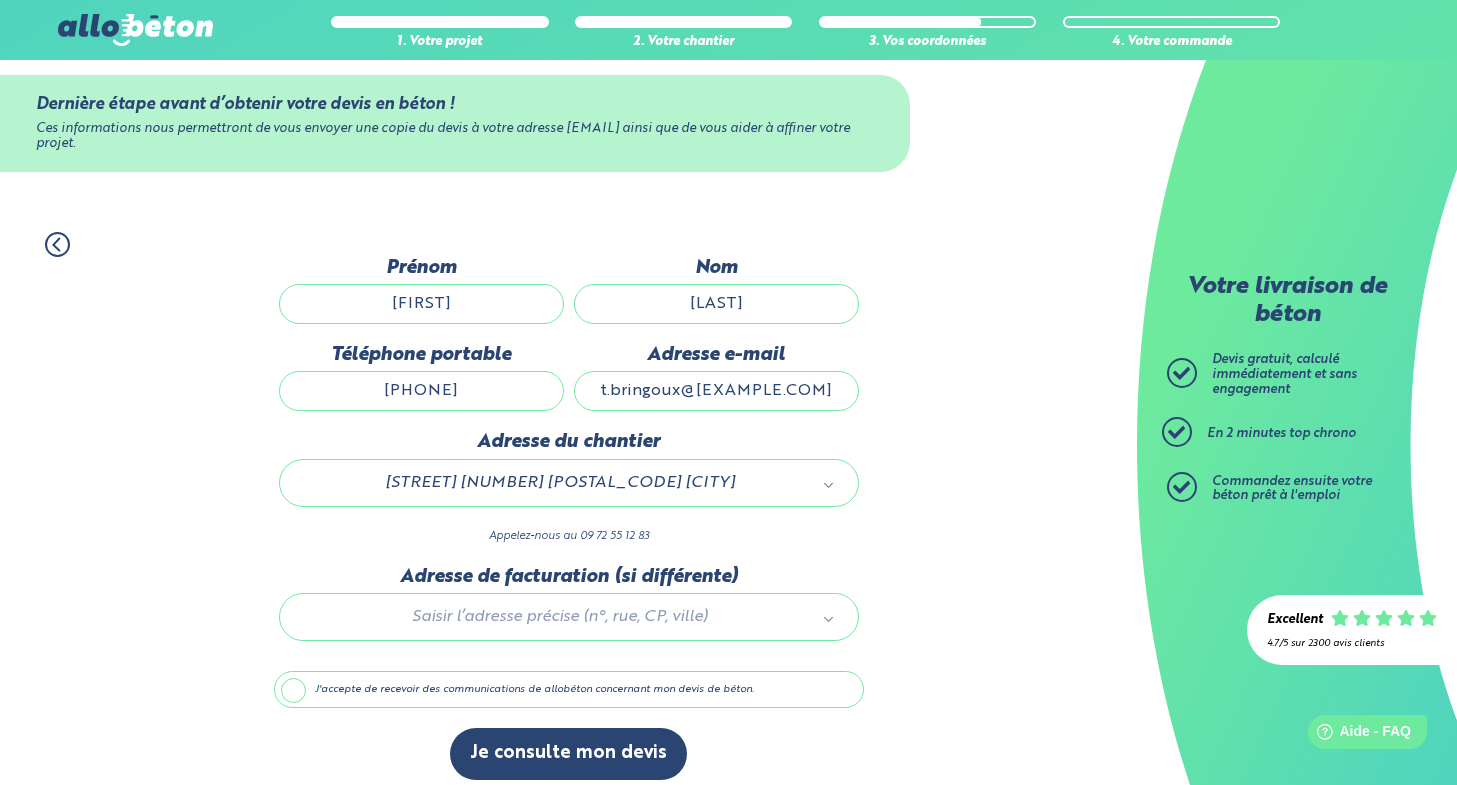 click on "J'accepte de recevoir des communications de allobéton concernant mon devis de béton." at bounding box center (569, 690) 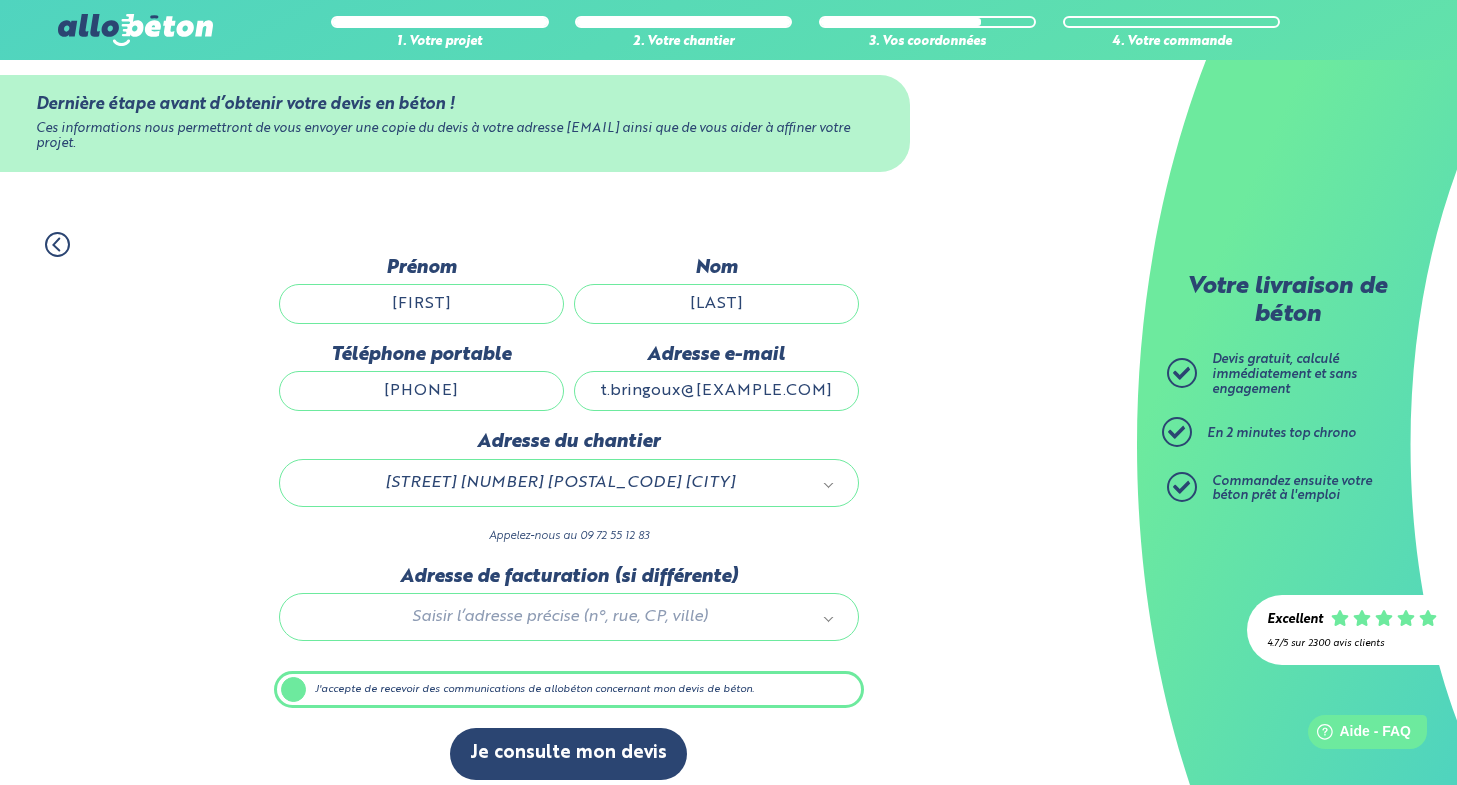 click on "J'accepte de recevoir des communications de allobéton concernant mon devis de béton." at bounding box center (569, 690) 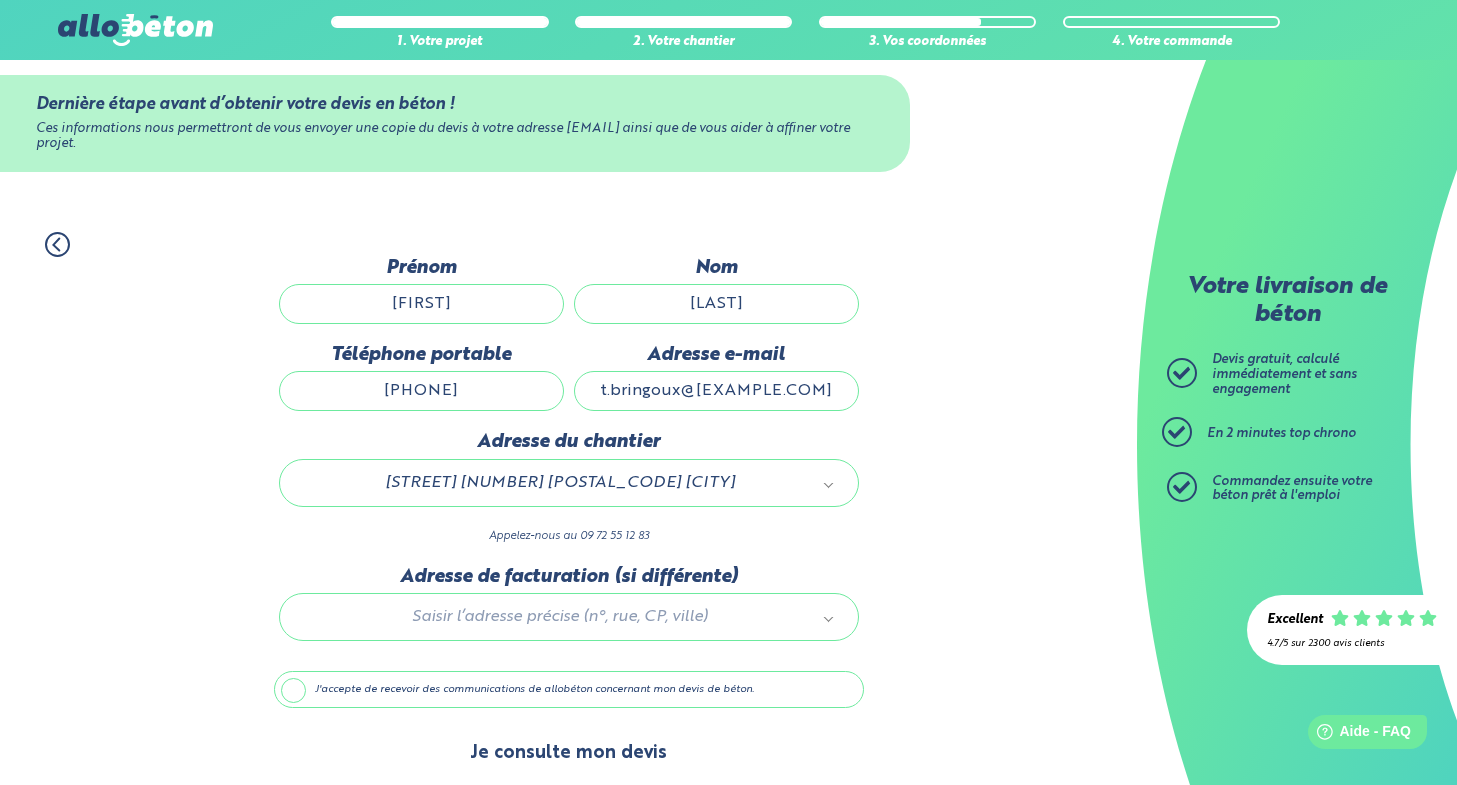 click on "Je consulte mon devis" at bounding box center (568, 753) 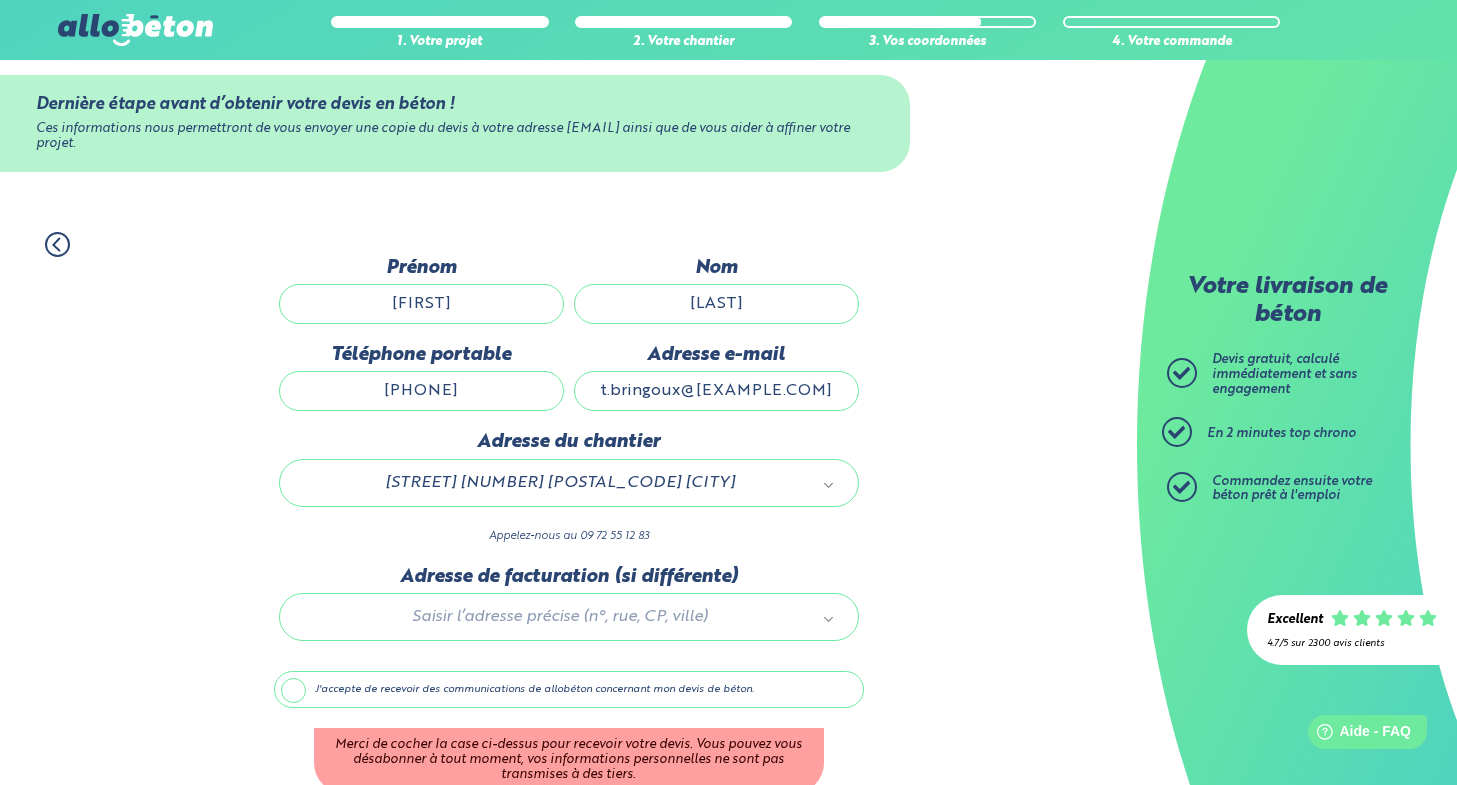 click on "J'accepte de recevoir des communications de allobéton concernant mon devis de béton." at bounding box center (569, 690) 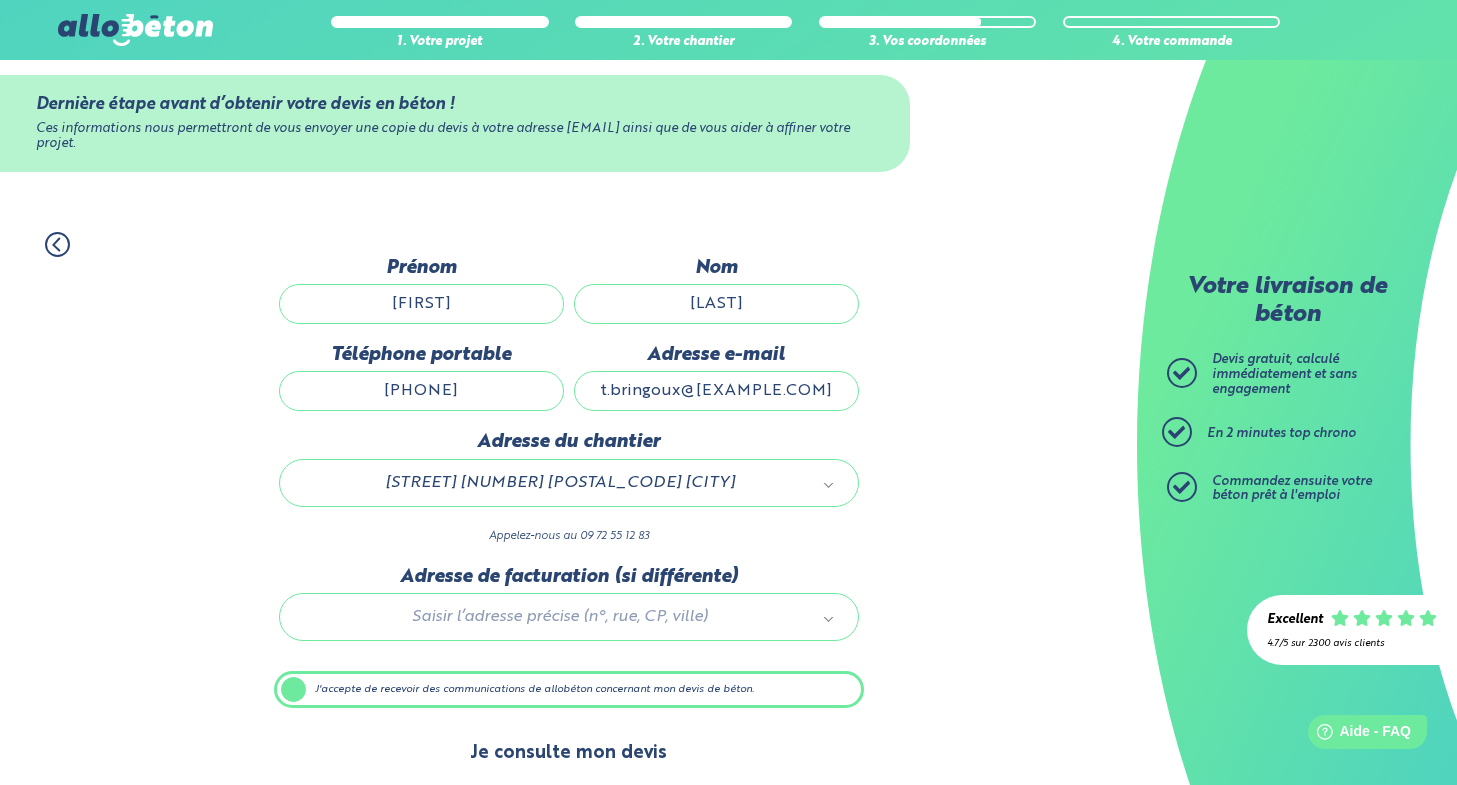 click on "Je consulte mon devis" at bounding box center (568, 753) 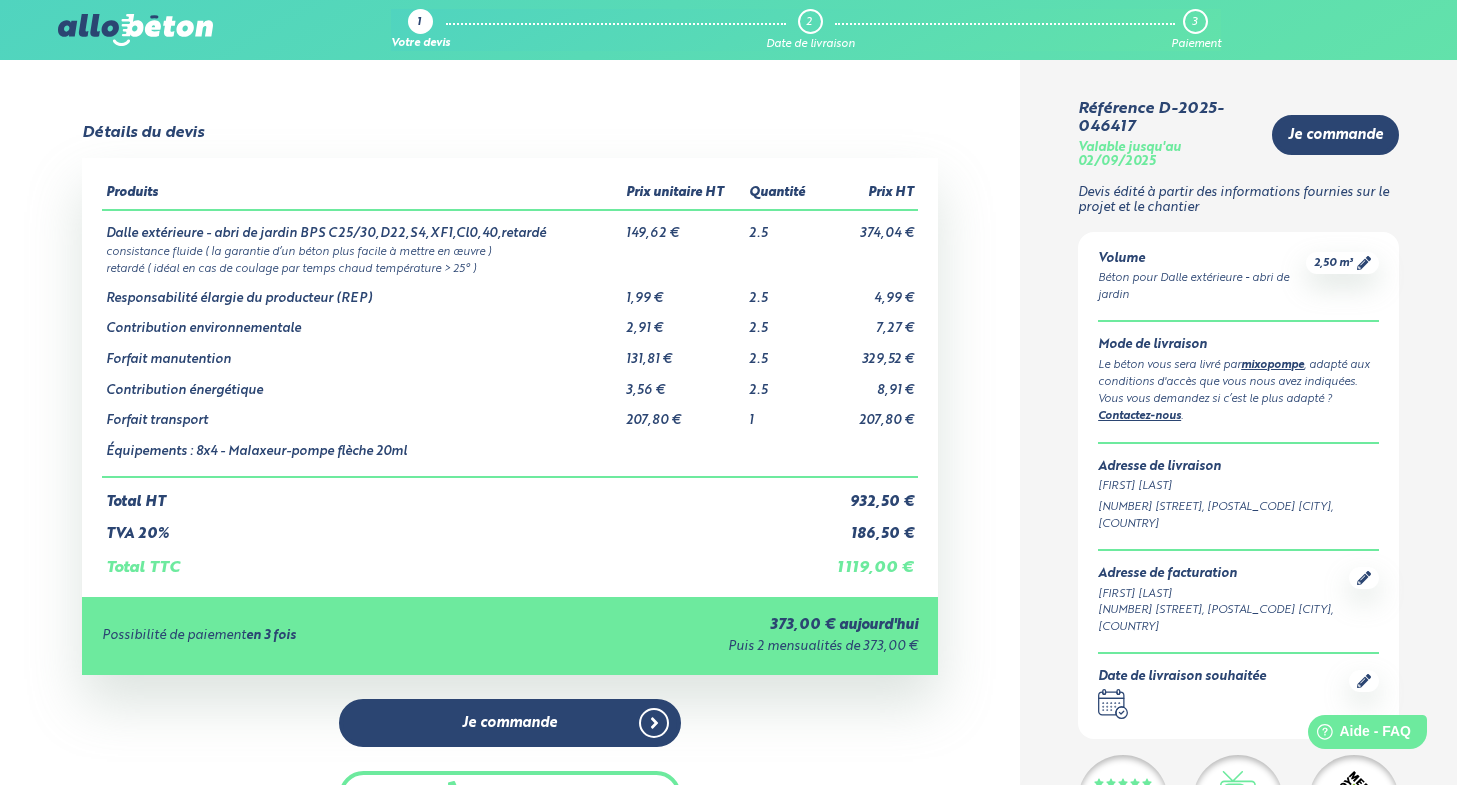 scroll, scrollTop: 0, scrollLeft: 0, axis: both 